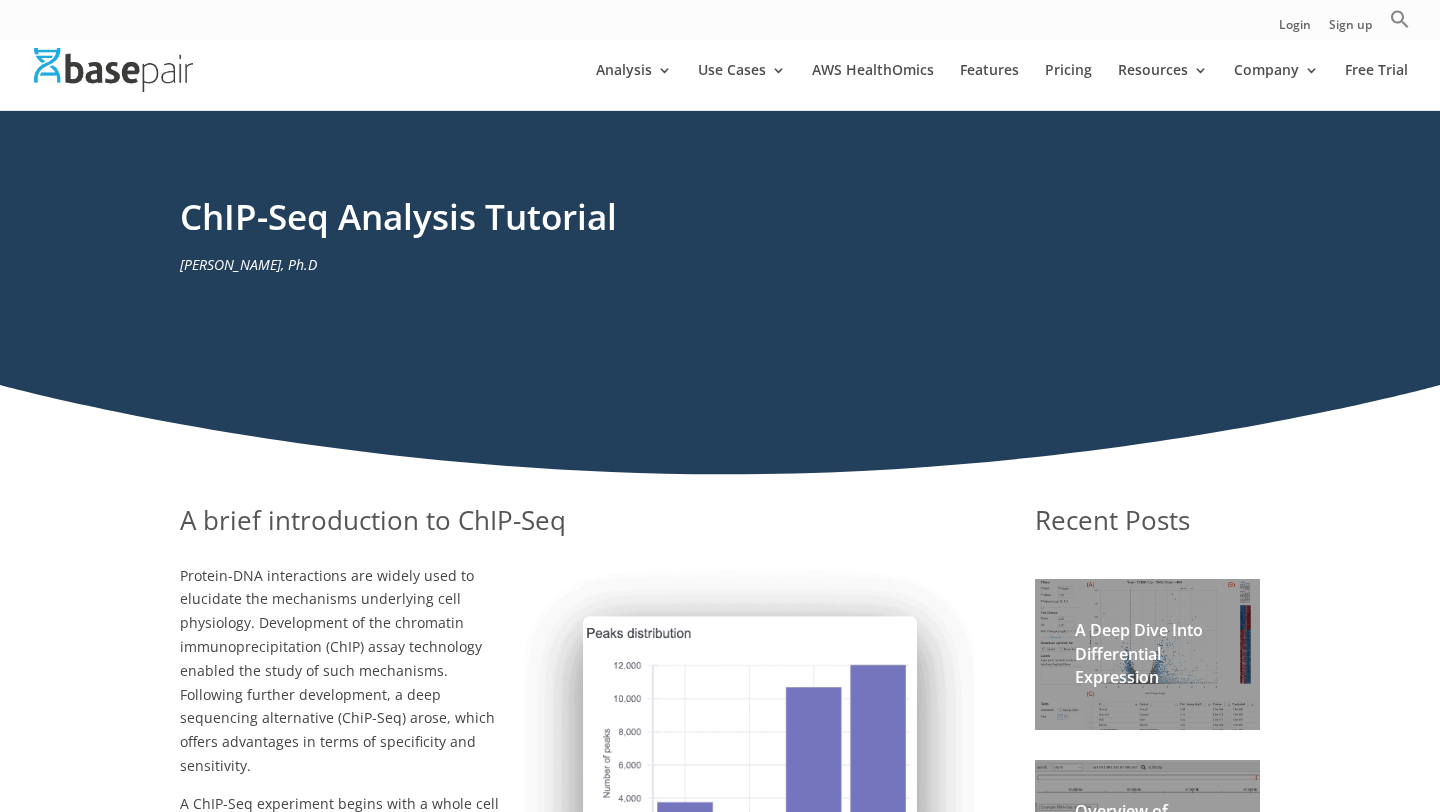 scroll, scrollTop: 0, scrollLeft: 0, axis: both 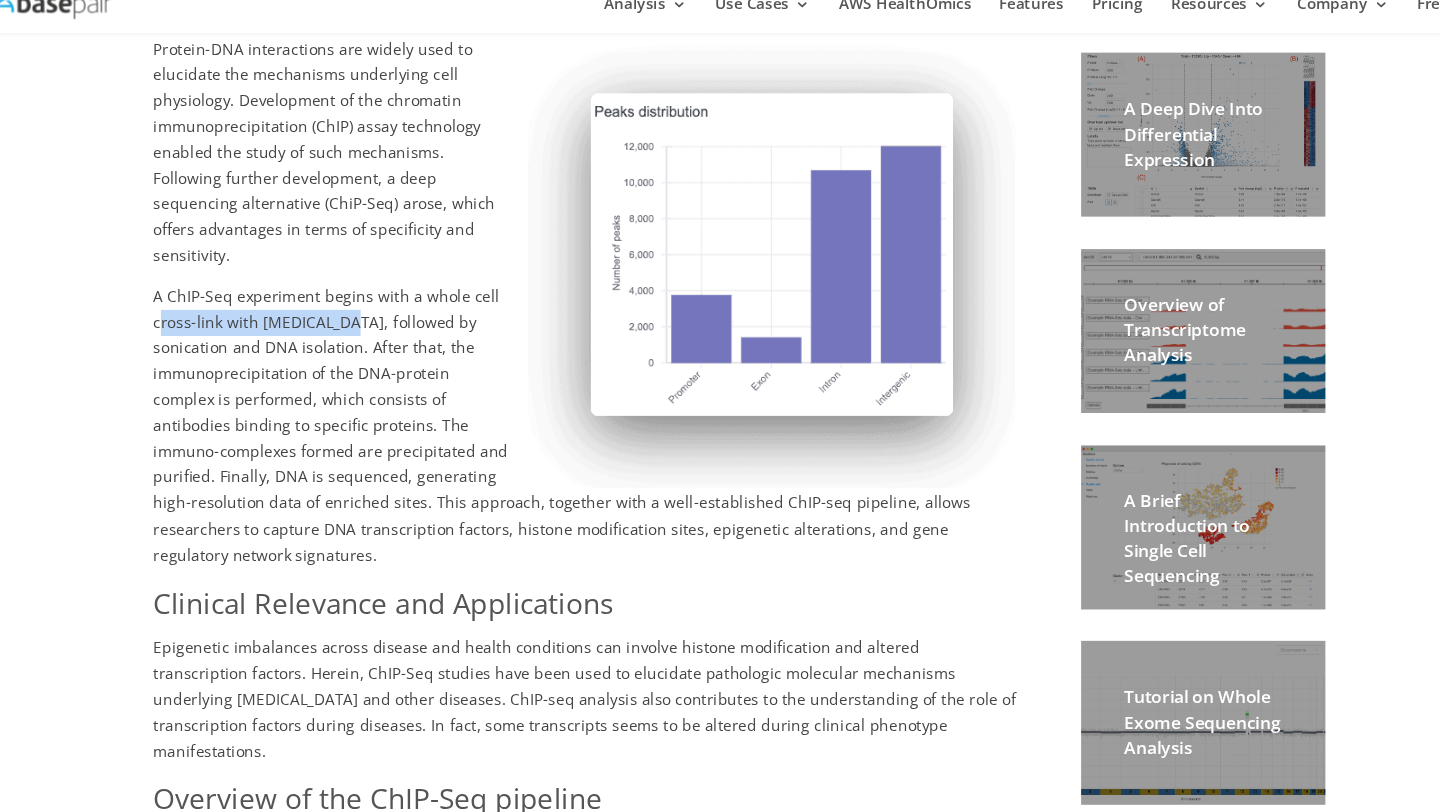 drag, startPoint x: 183, startPoint y: 341, endPoint x: 362, endPoint y: 343, distance: 179.01117 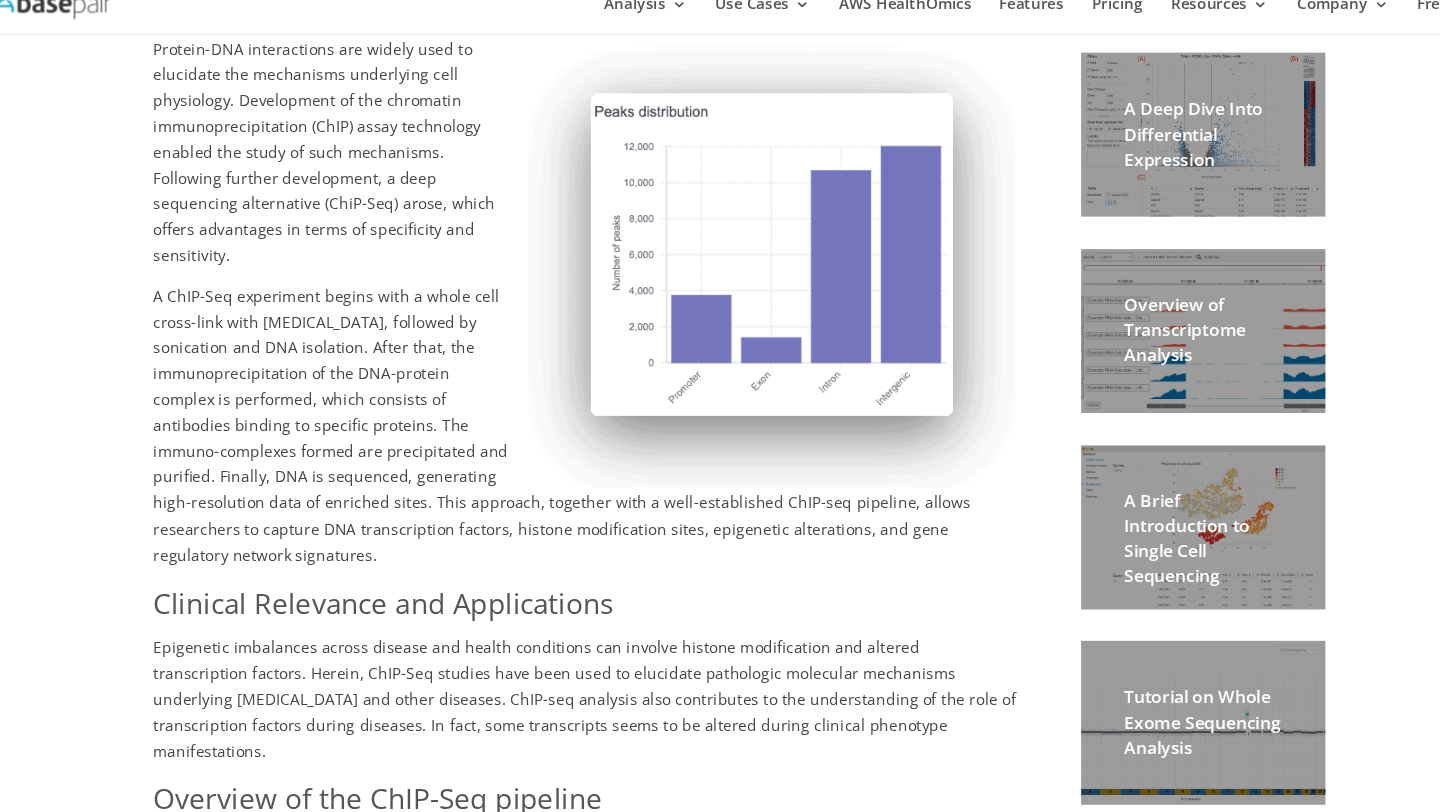 click on "A ChIP-Seq experiment begins with a whole cell cross-link with [MEDICAL_DATA], followed by sonication and DNA isolation. After that, the immunoprecipitation of the DNA-protein complex is performed, which consists of antibodies binding to specific proteins. The immuno-complexes formed are precipitated and purified. Finally, DNA is sequenced, generating high-resolution data of enriched sites. This approach, together with a well-established ChIP-seq pipeline, allows researchers to capture DNA transcription factors, histone modification sites, epigenetic alterations, and gene regulatory network signatures." at bounding box center [556, 455] 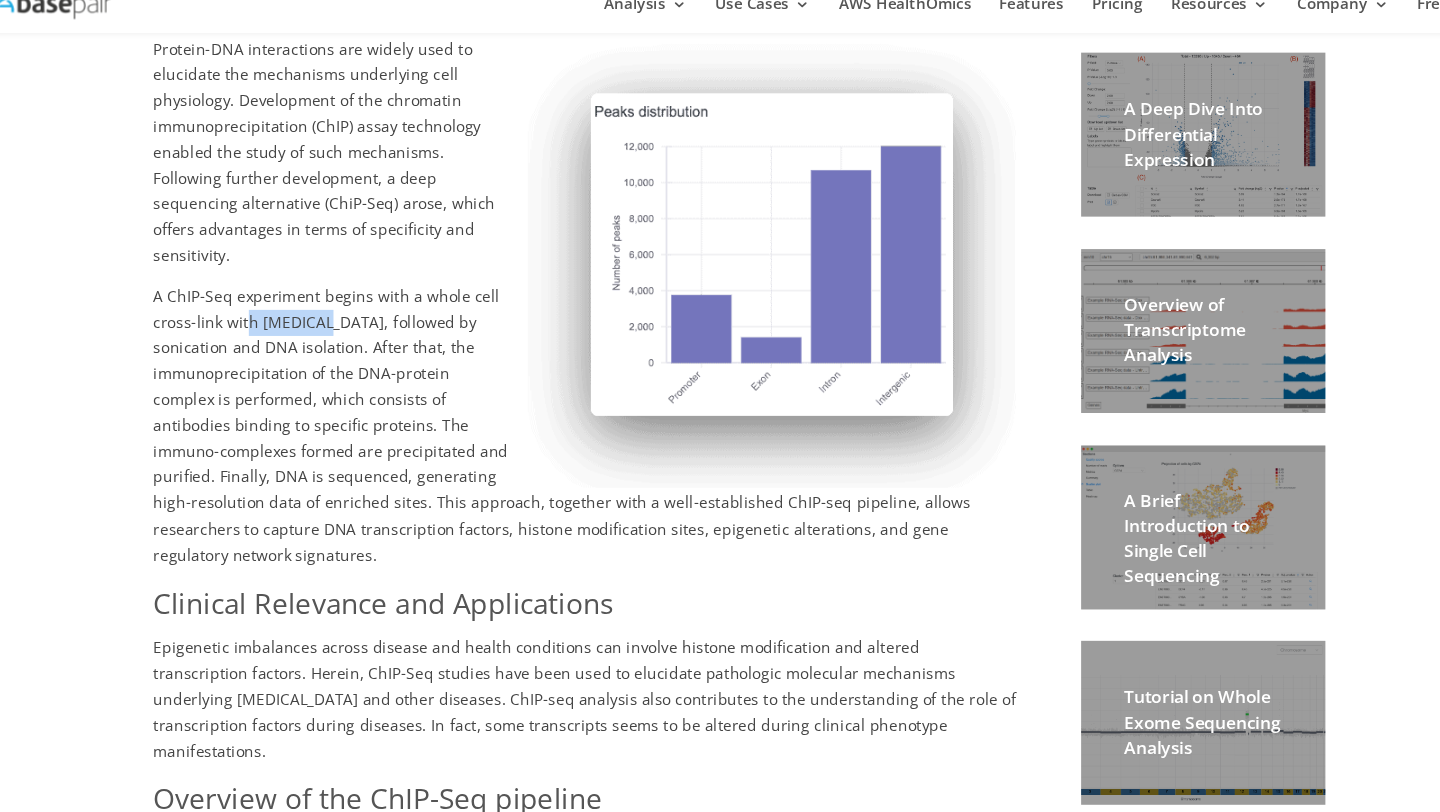drag, startPoint x: 265, startPoint y: 336, endPoint x: 338, endPoint y: 336, distance: 73 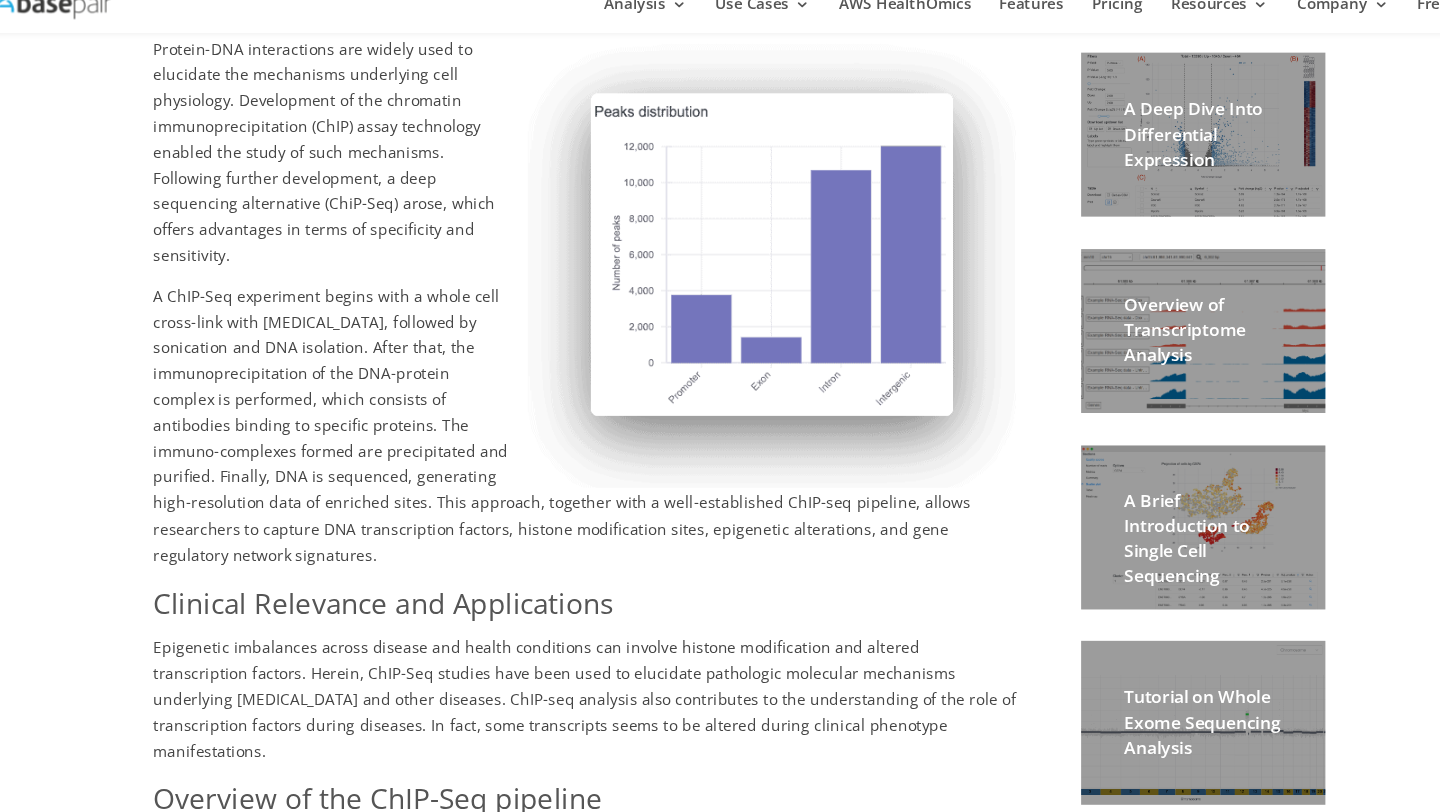 click on "A ChIP-Seq experiment begins with a whole cell cross-link with [MEDICAL_DATA], followed by sonication and DNA isolation. After that, the immunoprecipitation of the DNA-protein complex is performed, which consists of antibodies binding to specific proteins. The immuno-complexes formed are precipitated and purified. Finally, DNA is sequenced, generating high-resolution data of enriched sites. This approach, together with a well-established ChIP-seq pipeline, allows researchers to capture DNA transcription factors, histone modification sites, epigenetic alterations, and gene regulatory network signatures." at bounding box center (556, 455) 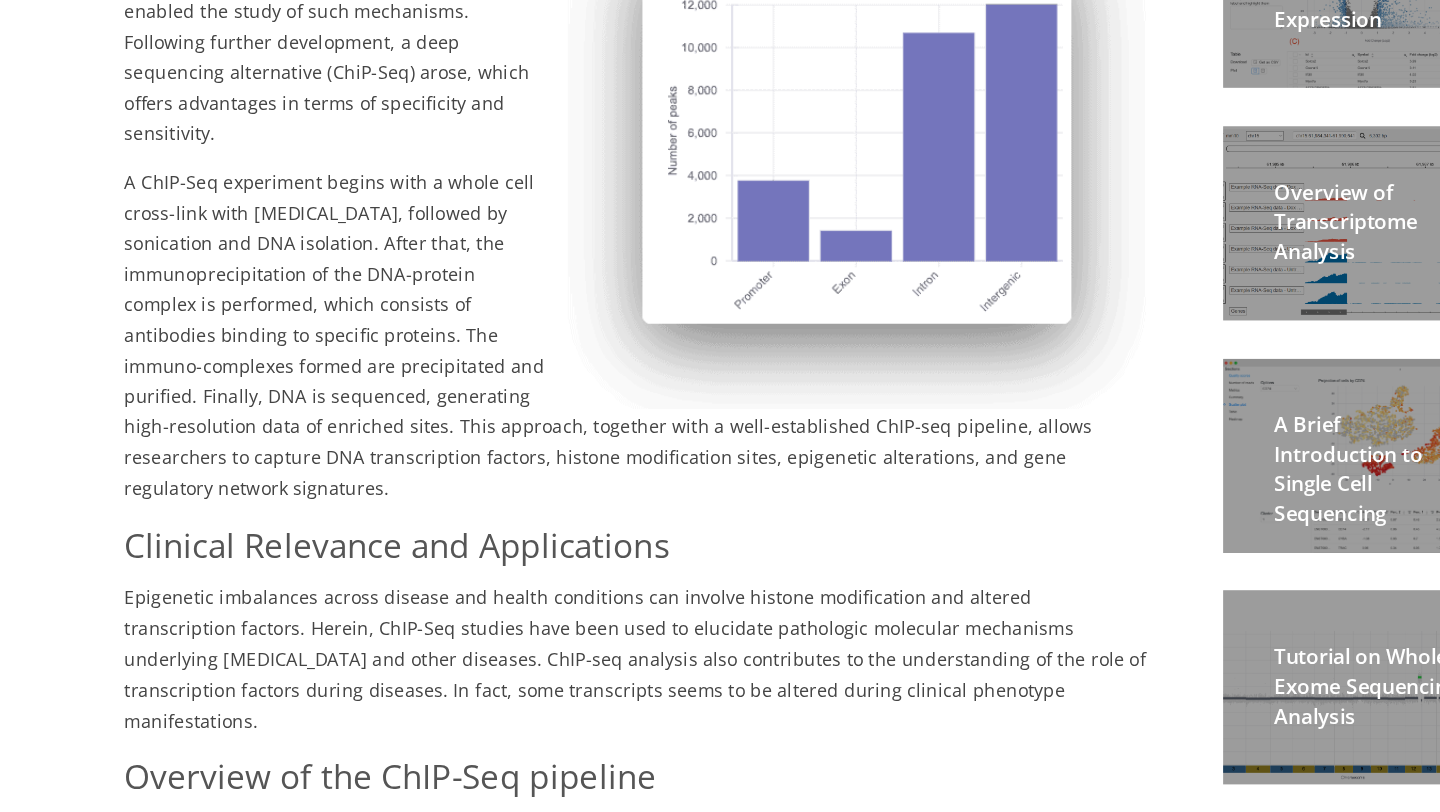 scroll, scrollTop: 466, scrollLeft: 0, axis: vertical 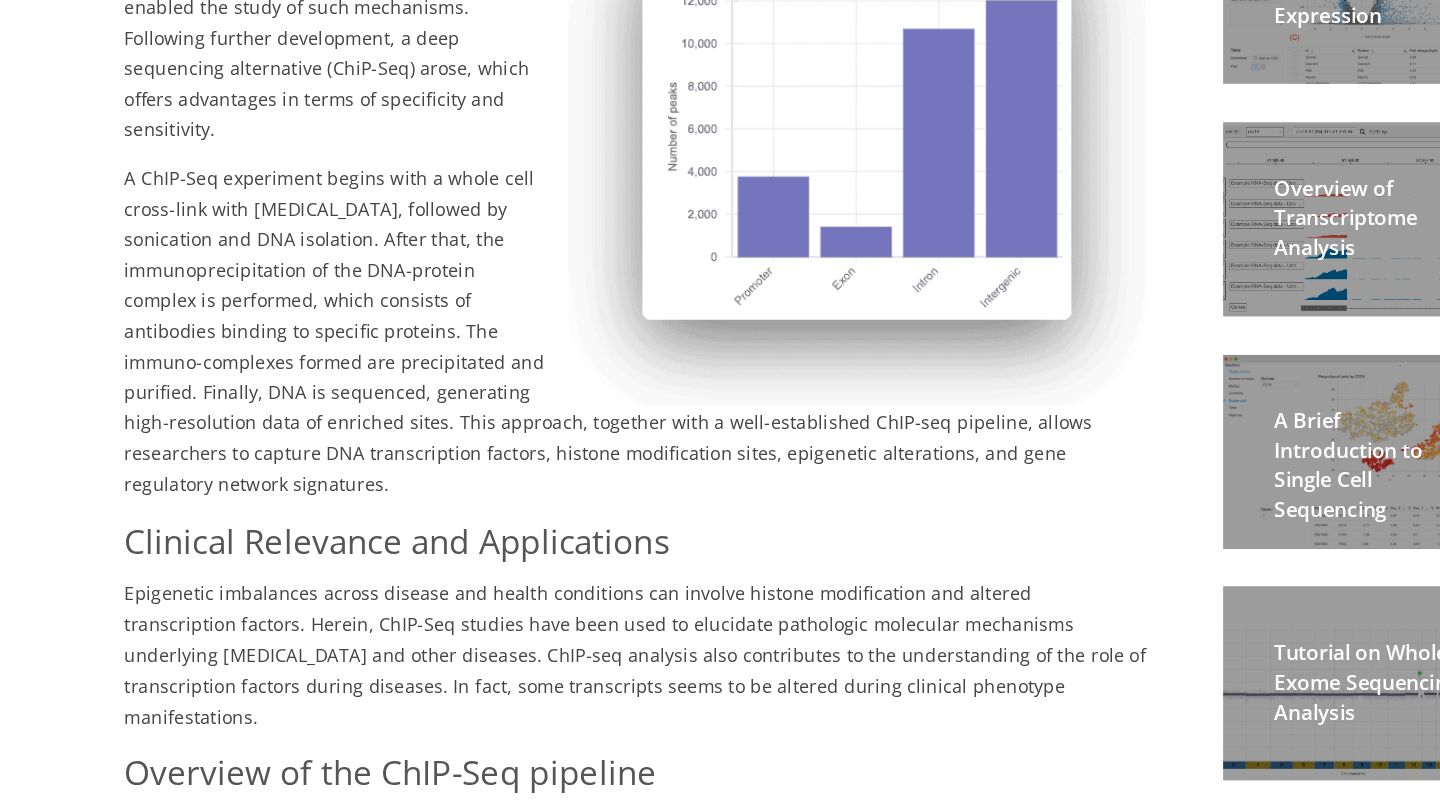drag, startPoint x: 213, startPoint y: 366, endPoint x: 491, endPoint y: 366, distance: 278 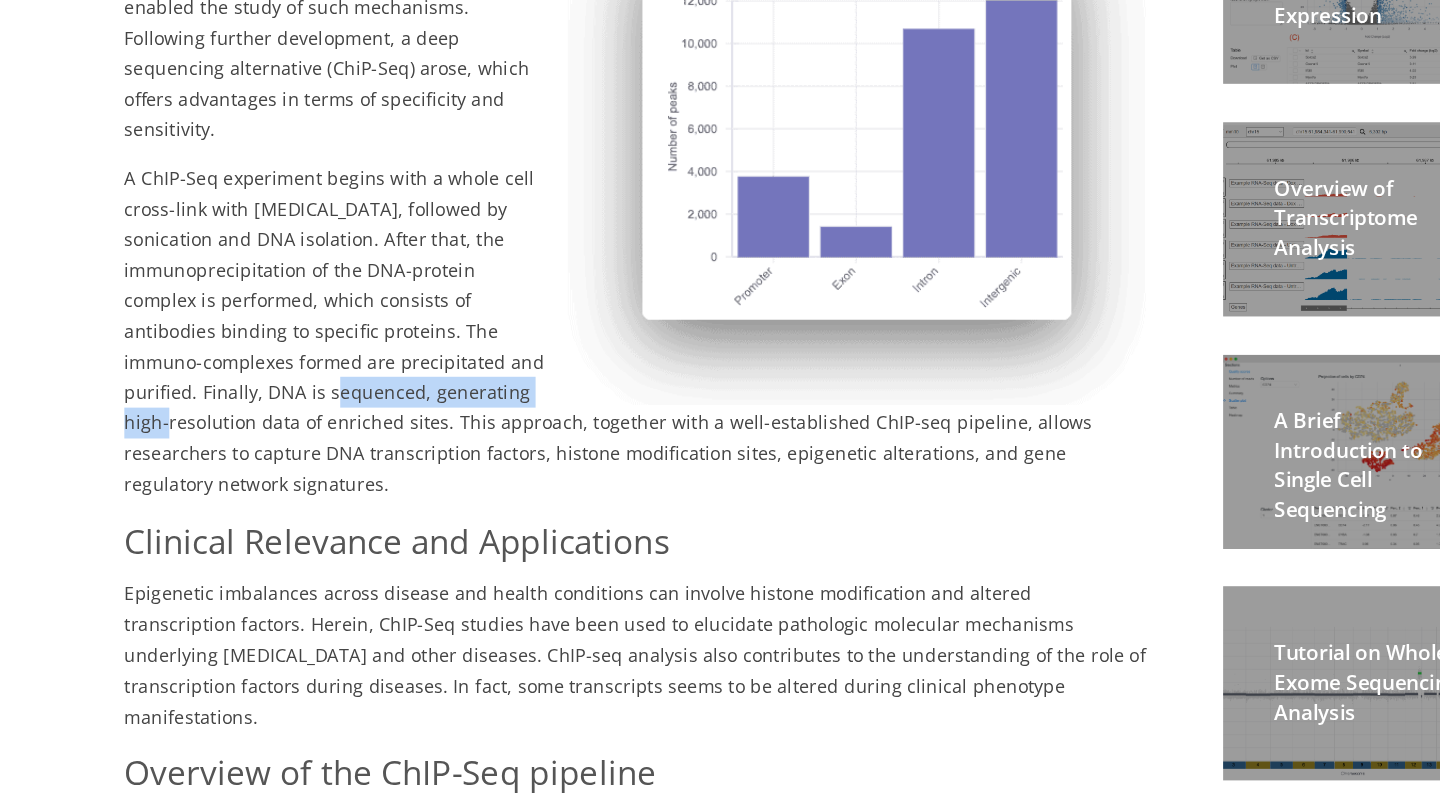 drag, startPoint x: 214, startPoint y: 463, endPoint x: 392, endPoint y: 468, distance: 178.0702 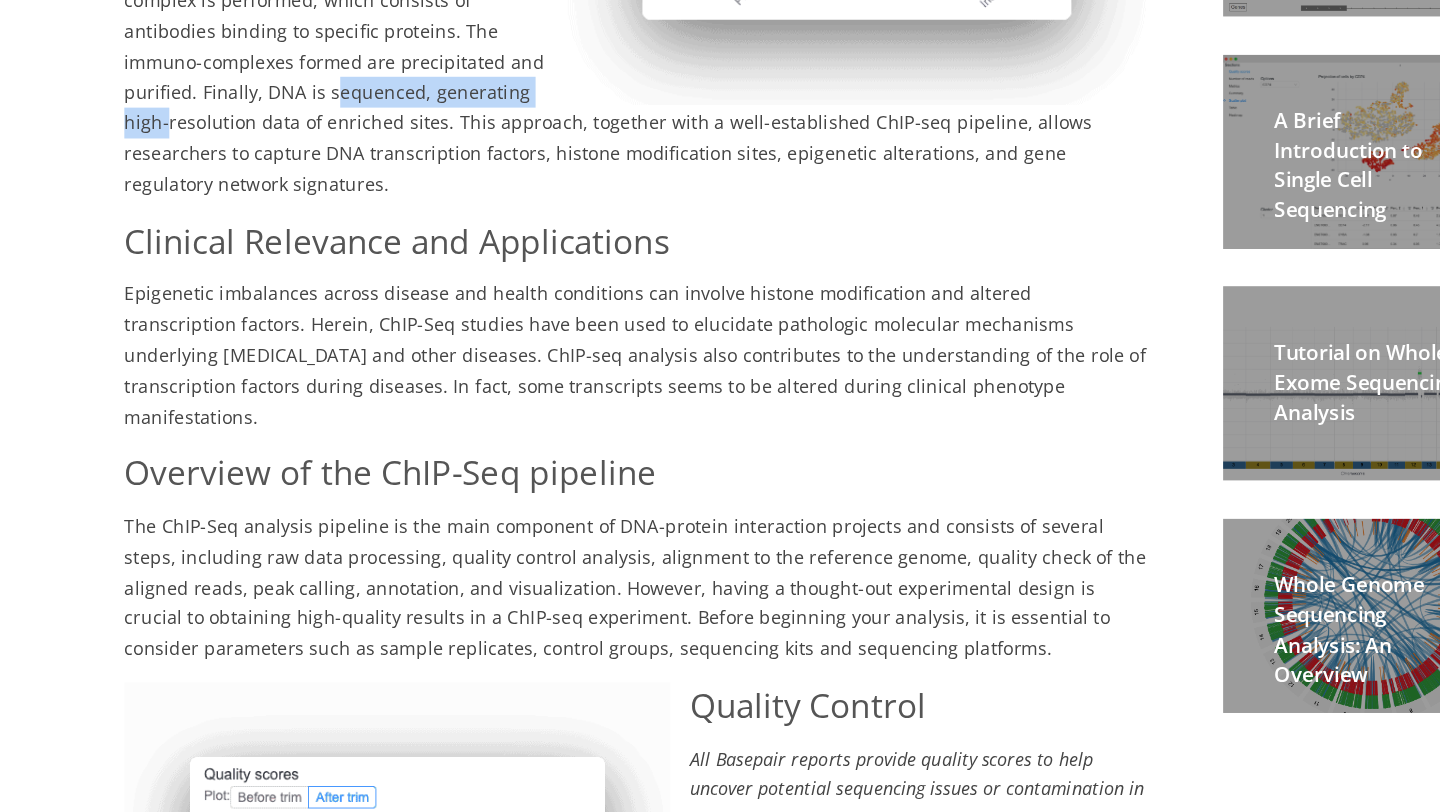 scroll, scrollTop: 724, scrollLeft: 0, axis: vertical 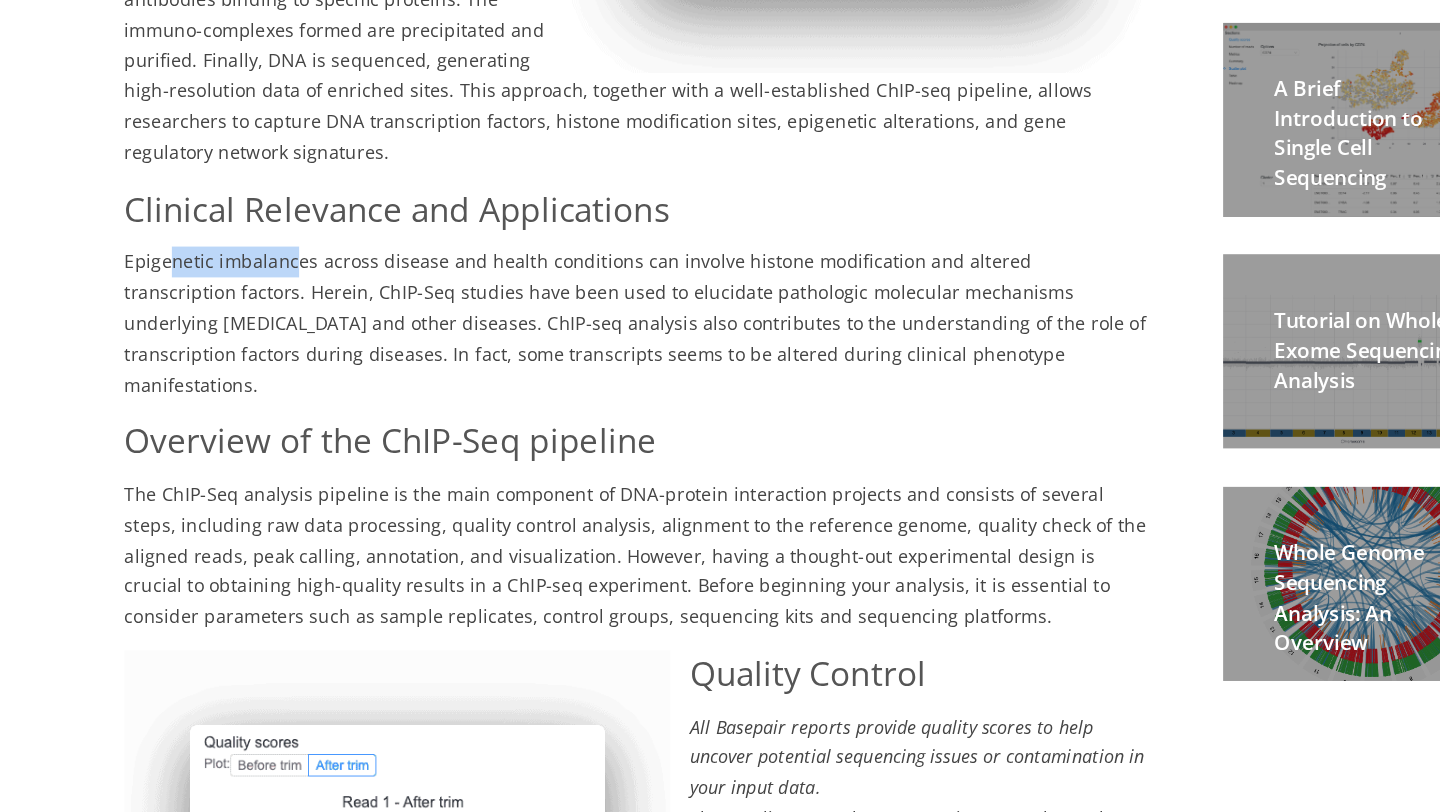 drag, startPoint x: 216, startPoint y: 356, endPoint x: 310, endPoint y: 356, distance: 94 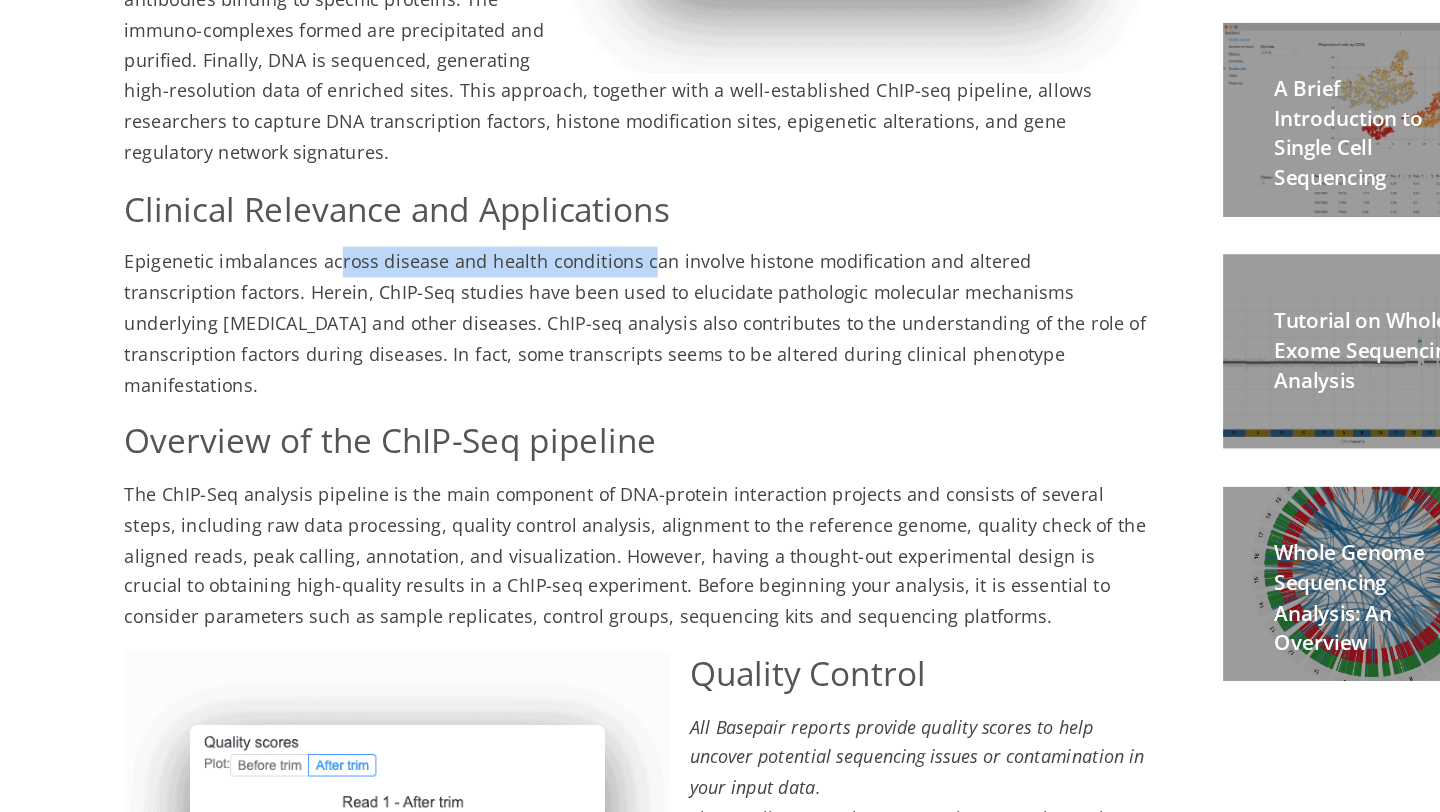 drag, startPoint x: 342, startPoint y: 360, endPoint x: 581, endPoint y: 363, distance: 239.01883 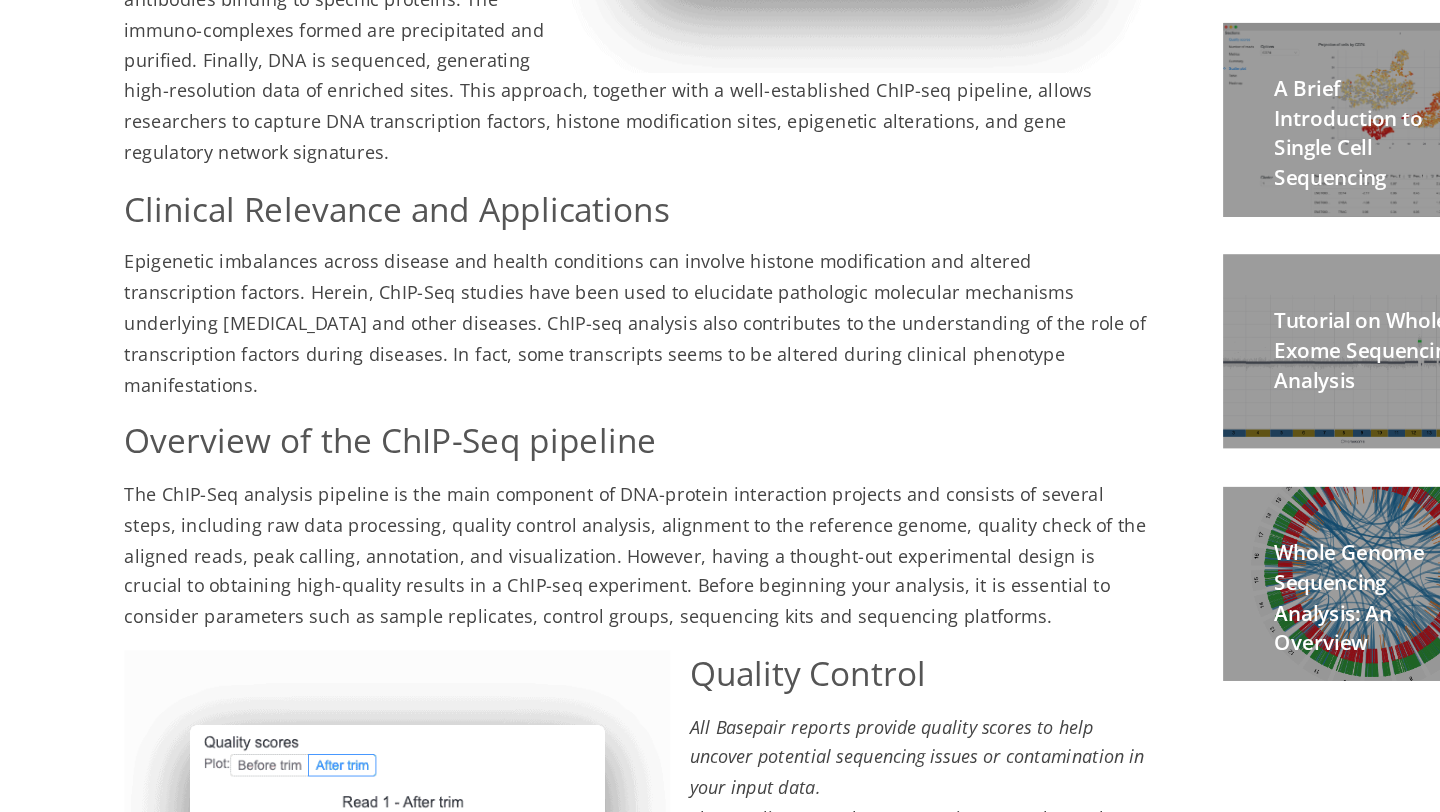 click on "Epigenetic imbalances across disease and health conditions can involve histone modification and altered transcription factors. Herein, ChIP-Seq studies have been used to elucidate pathologic molecular mechanisms underlying [MEDICAL_DATA] and other diseases. ChIP-seq analysis also contributes to the understanding of the role of transcription factors during diseases. In fact, some transcripts seems to be altered during clinical phenotype manifestations." at bounding box center (577, 431) 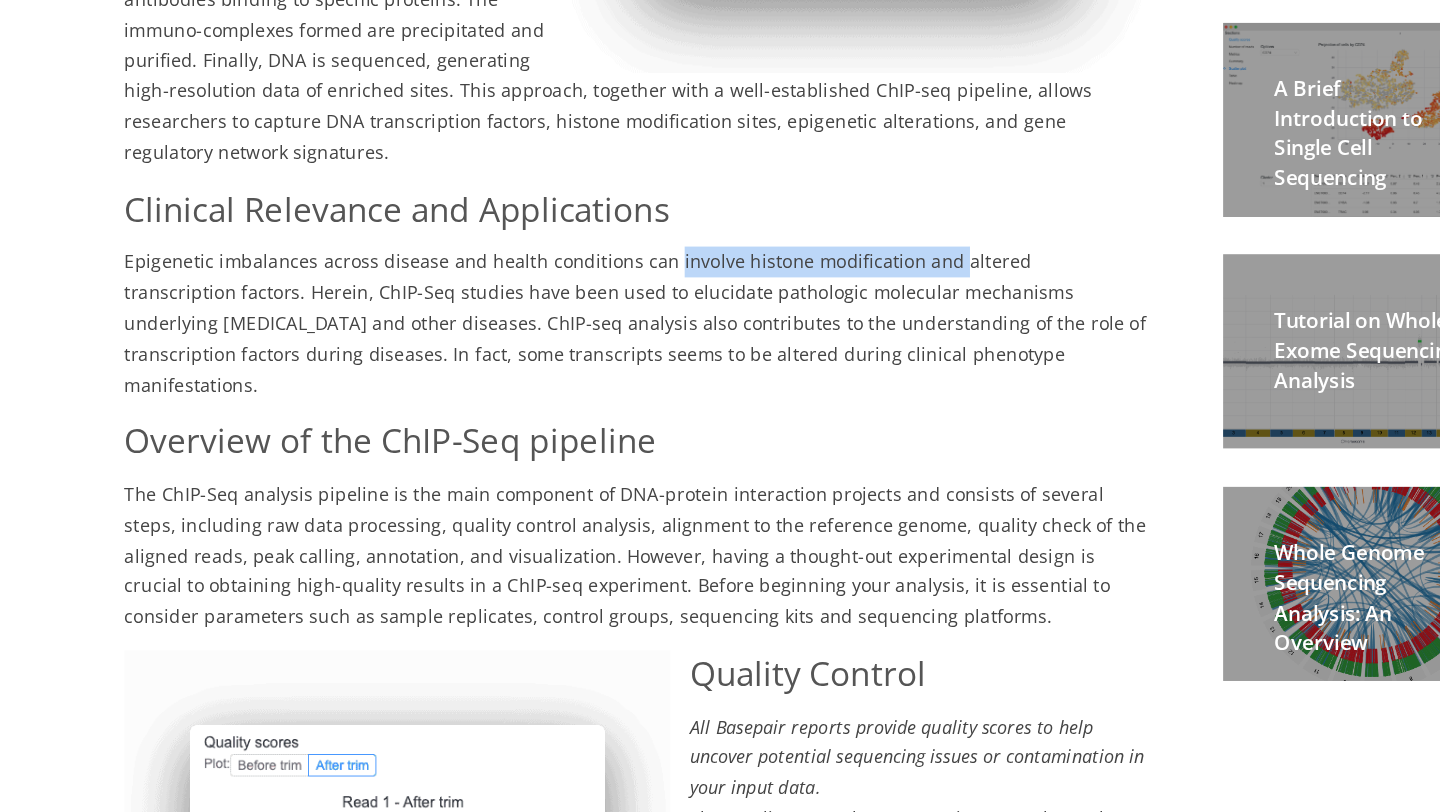 drag, startPoint x: 598, startPoint y: 364, endPoint x: 819, endPoint y: 365, distance: 221.00226 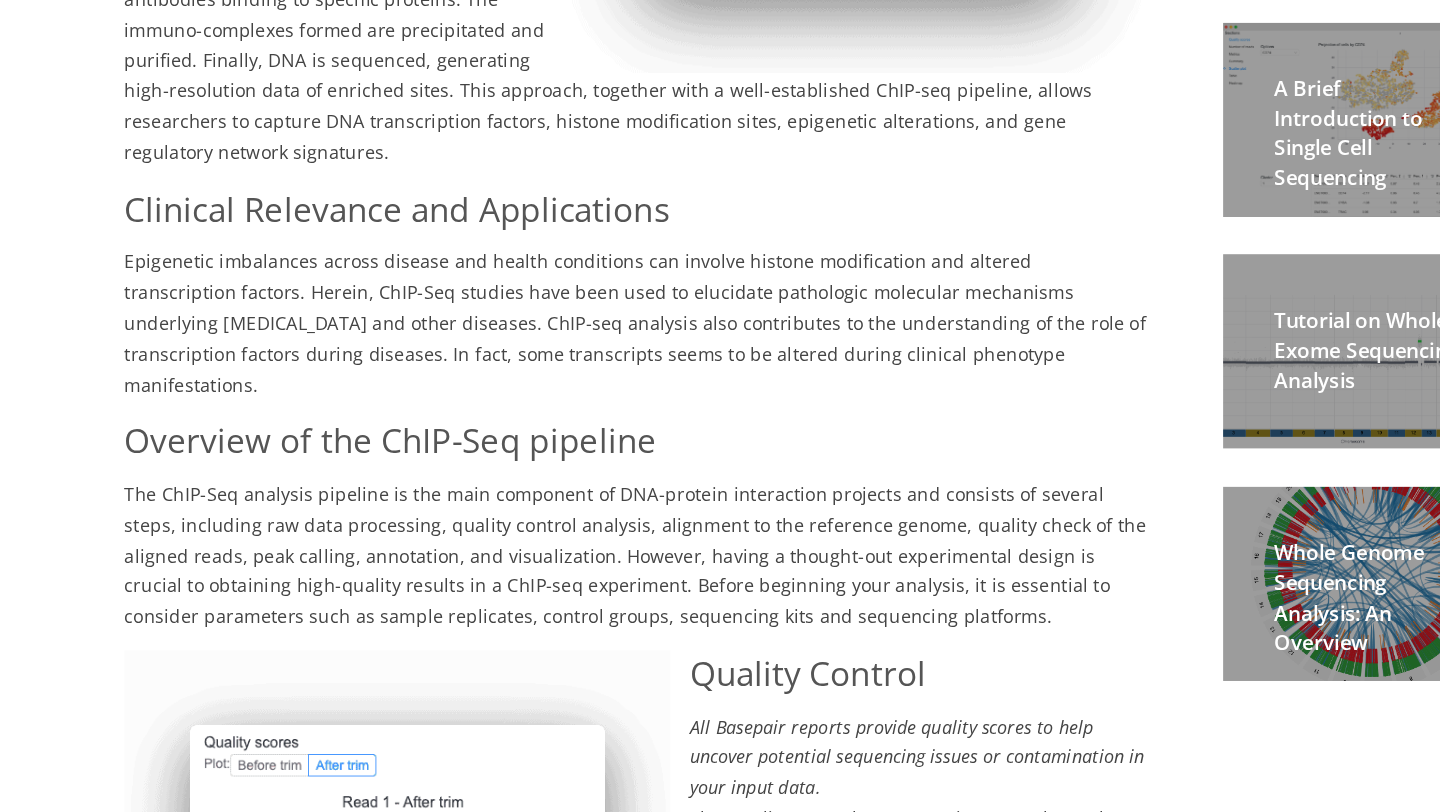 click on "Epigenetic imbalances across disease and health conditions can involve histone modification and altered transcription factors. Herein, ChIP-Seq studies have been used to elucidate pathologic molecular mechanisms underlying [MEDICAL_DATA] and other diseases. ChIP-seq analysis also contributes to the understanding of the role of transcription factors during diseases. In fact, some transcripts seems to be altered during clinical phenotype manifestations." at bounding box center (577, 431) 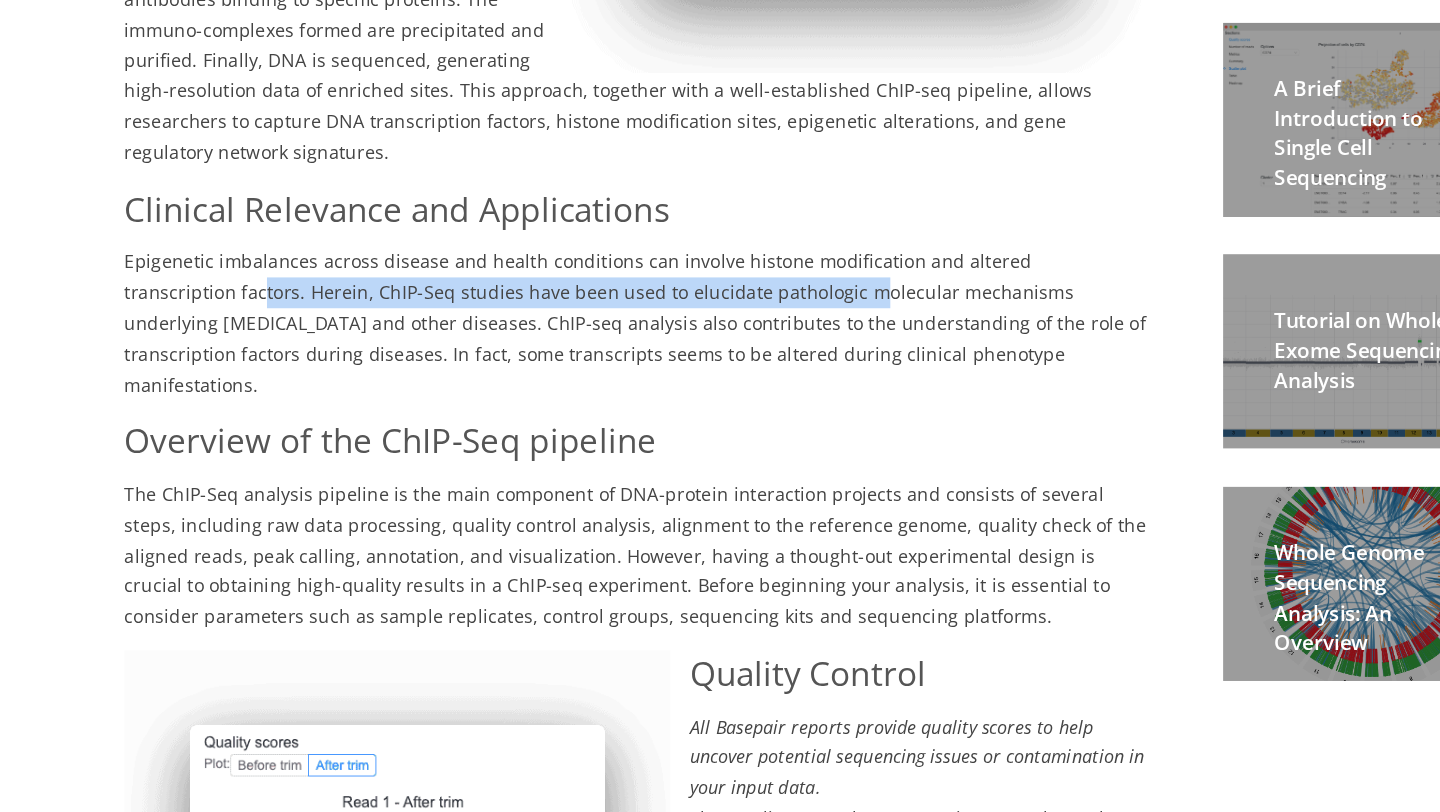 drag, startPoint x: 197, startPoint y: 378, endPoint x: 671, endPoint y: 381, distance: 474.0095 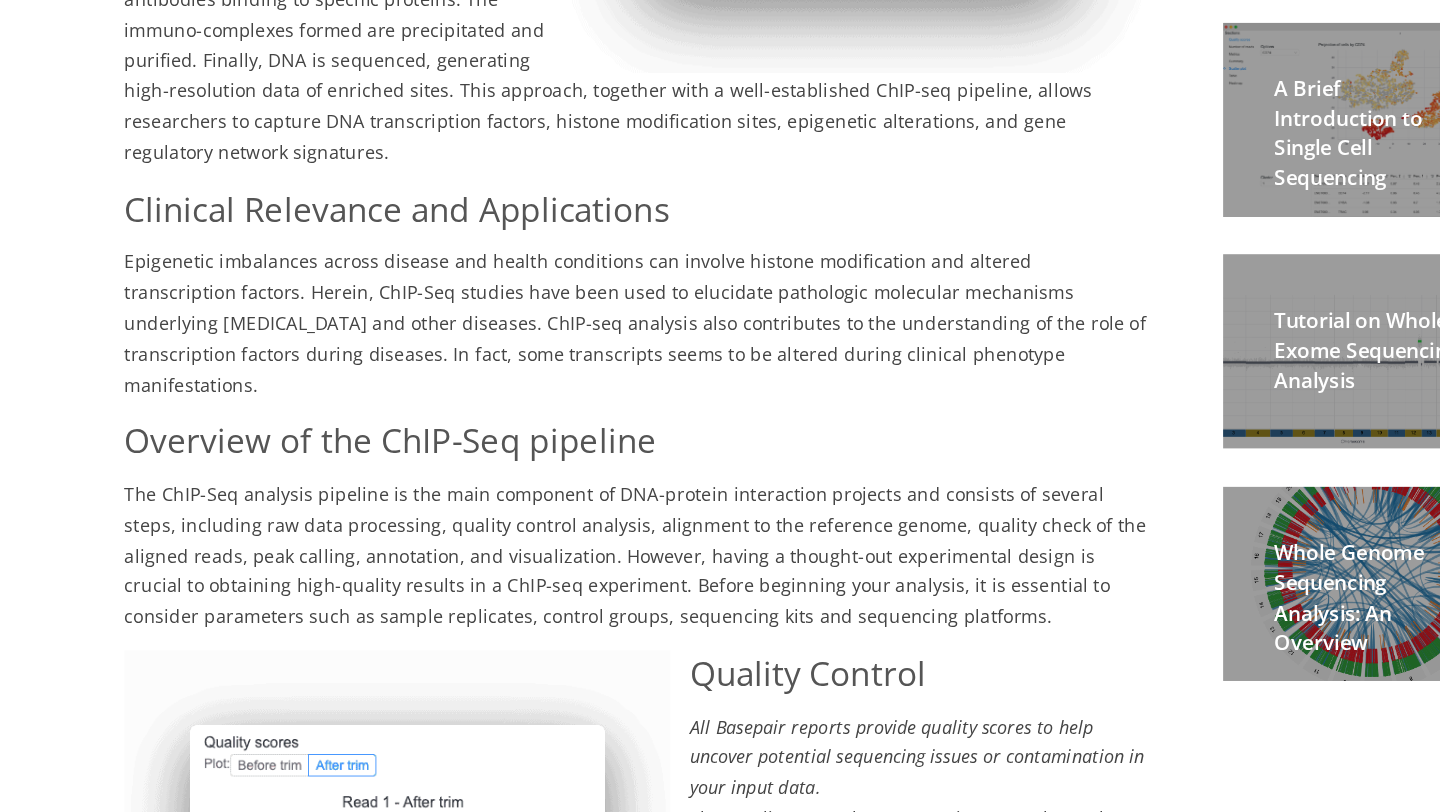 click on "Epigenetic imbalances across disease and health conditions can involve histone modification and altered transcription factors. Herein, ChIP-Seq studies have been used to elucidate pathologic molecular mechanisms underlying [MEDICAL_DATA] and other diseases. ChIP-seq analysis also contributes to the understanding of the role of transcription factors during diseases. In fact, some transcripts seems to be altered during clinical phenotype manifestations." at bounding box center (577, 438) 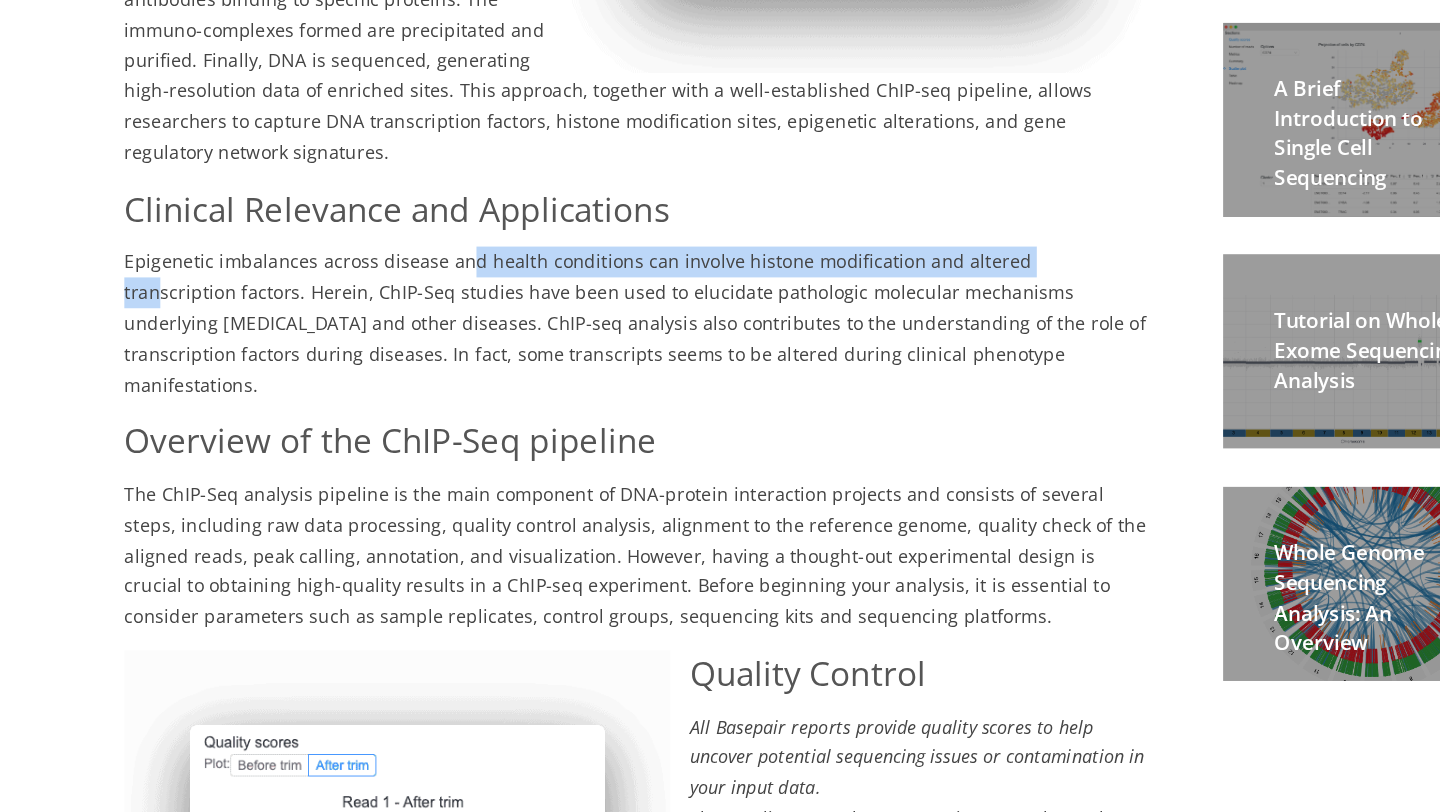 drag, startPoint x: 446, startPoint y: 371, endPoint x: 891, endPoint y: 369, distance: 445.0045 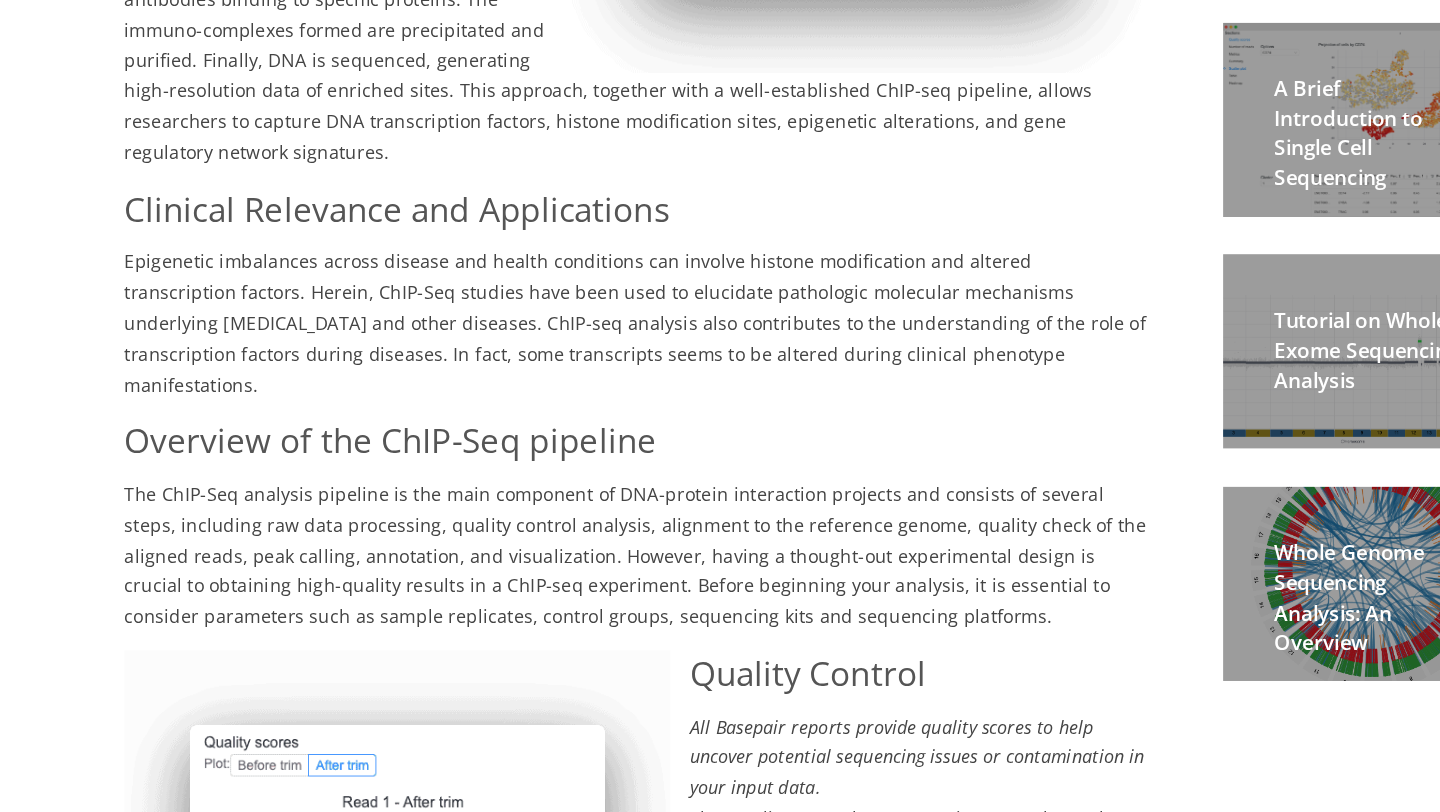 click on "Epigenetic imbalances across disease and health conditions can involve histone modification and altered transcription factors. Herein, ChIP-Seq studies have been used to elucidate pathologic molecular mechanisms underlying [MEDICAL_DATA] and other diseases. ChIP-seq analysis also contributes to the understanding of the role of transcription factors during diseases. In fact, some transcripts seems to be altered during clinical phenotype manifestations." at bounding box center [577, 431] 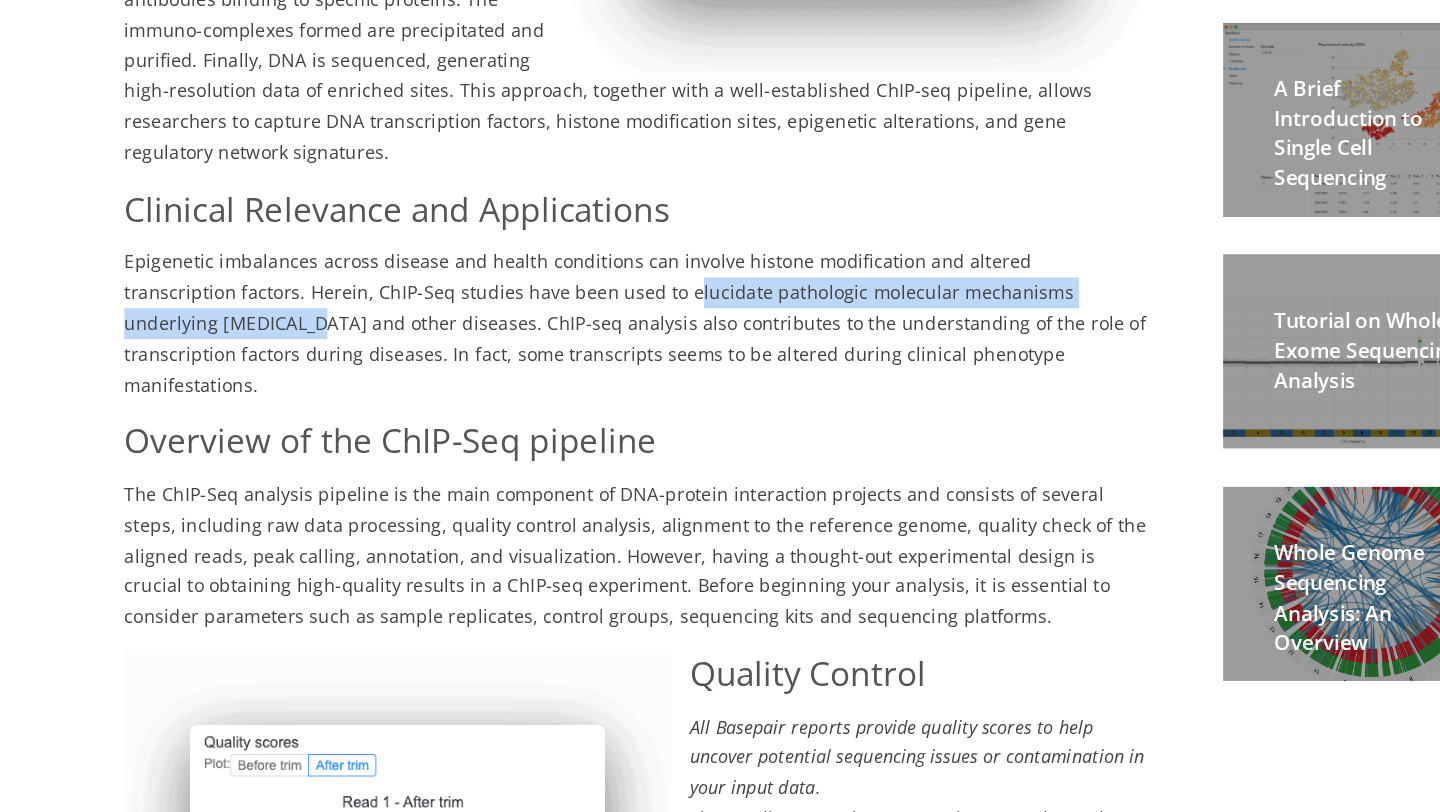 drag, startPoint x: 529, startPoint y: 375, endPoint x: 952, endPoint y: 377, distance: 423.00473 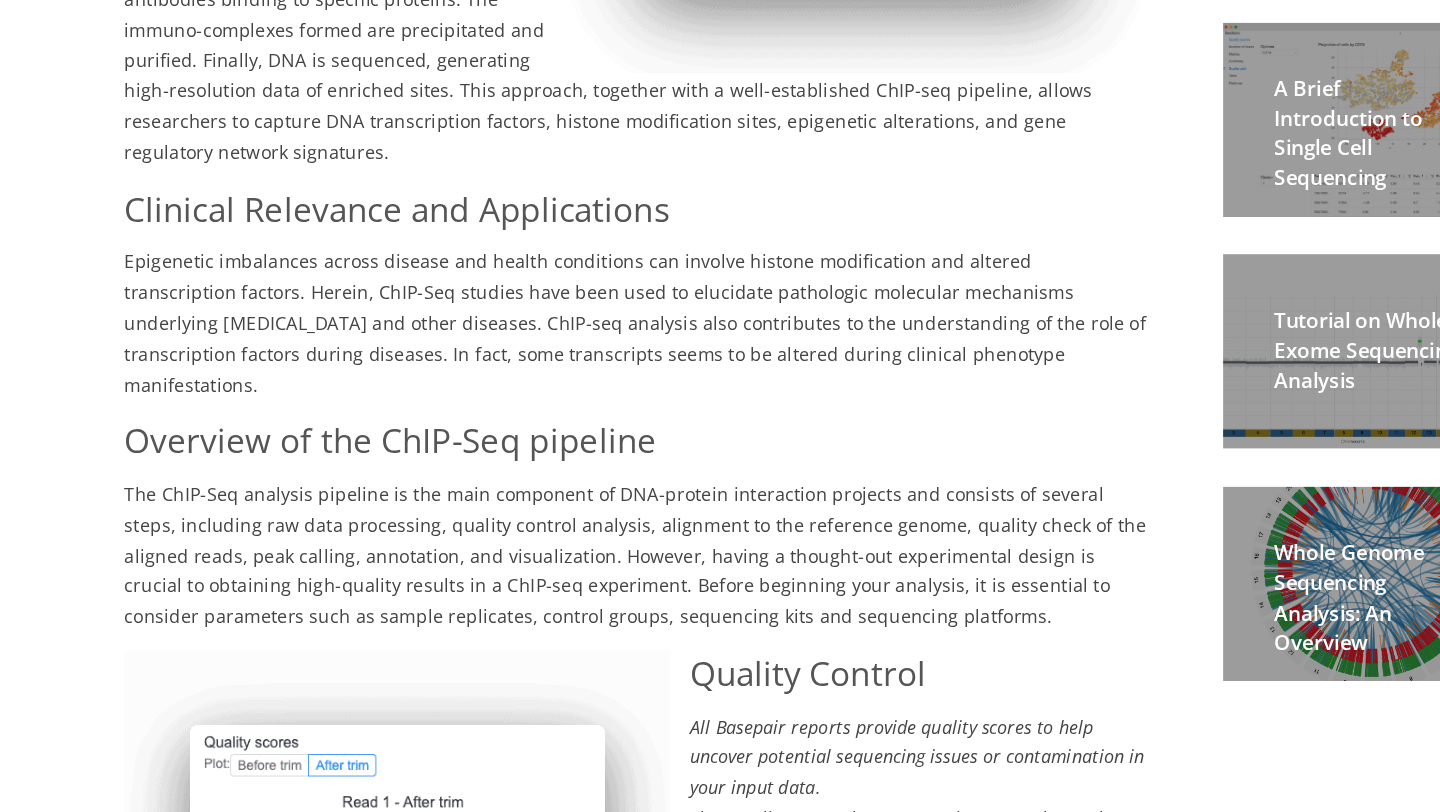click on "Epigenetic imbalances across disease and health conditions can involve histone modification and altered transcription factors. Herein, ChIP-Seq studies have been used to elucidate pathologic molecular mechanisms underlying [MEDICAL_DATA] and other diseases. ChIP-seq analysis also contributes to the understanding of the role of transcription factors during diseases. In fact, some transcripts seems to be altered during clinical phenotype manifestations." at bounding box center [577, 431] 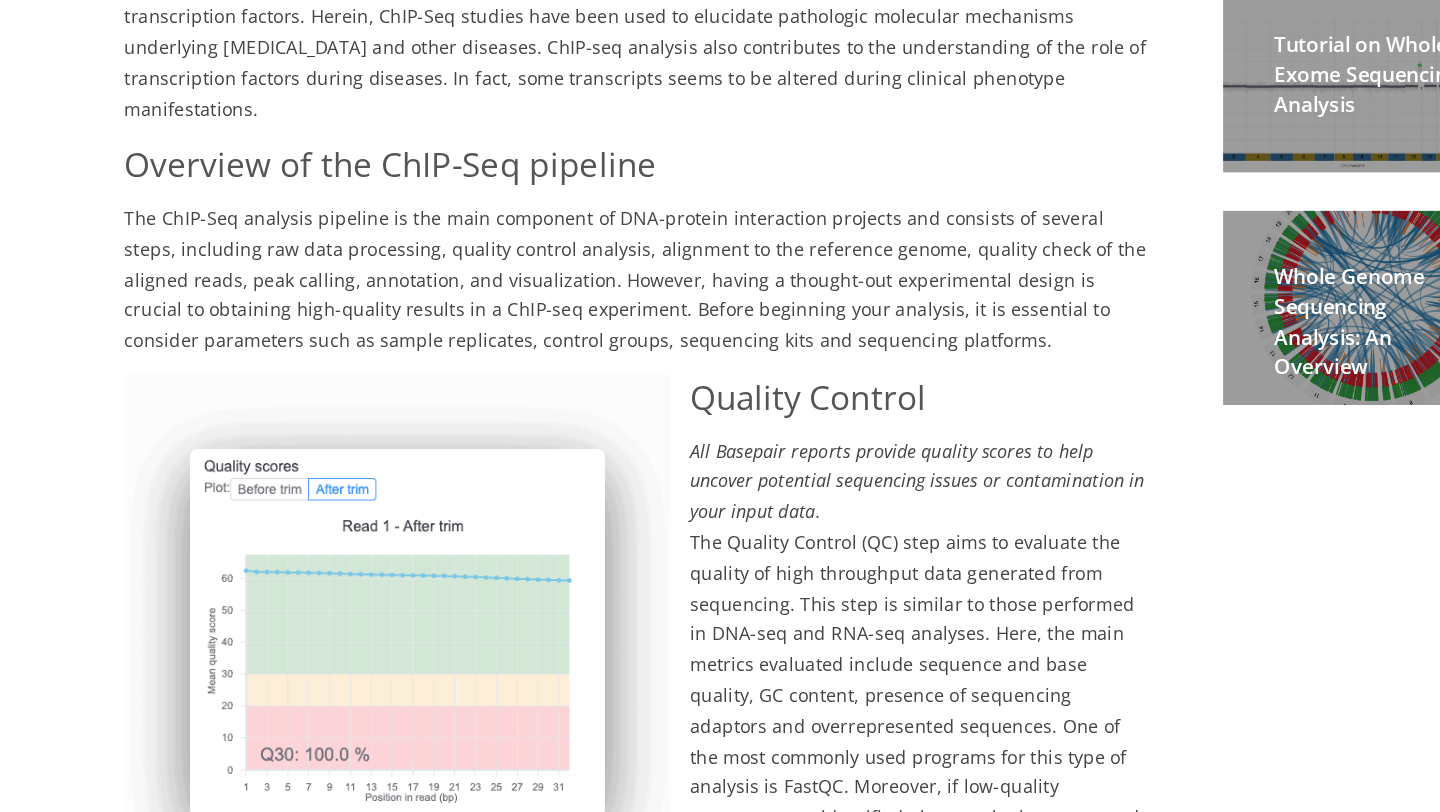 scroll, scrollTop: 945, scrollLeft: 0, axis: vertical 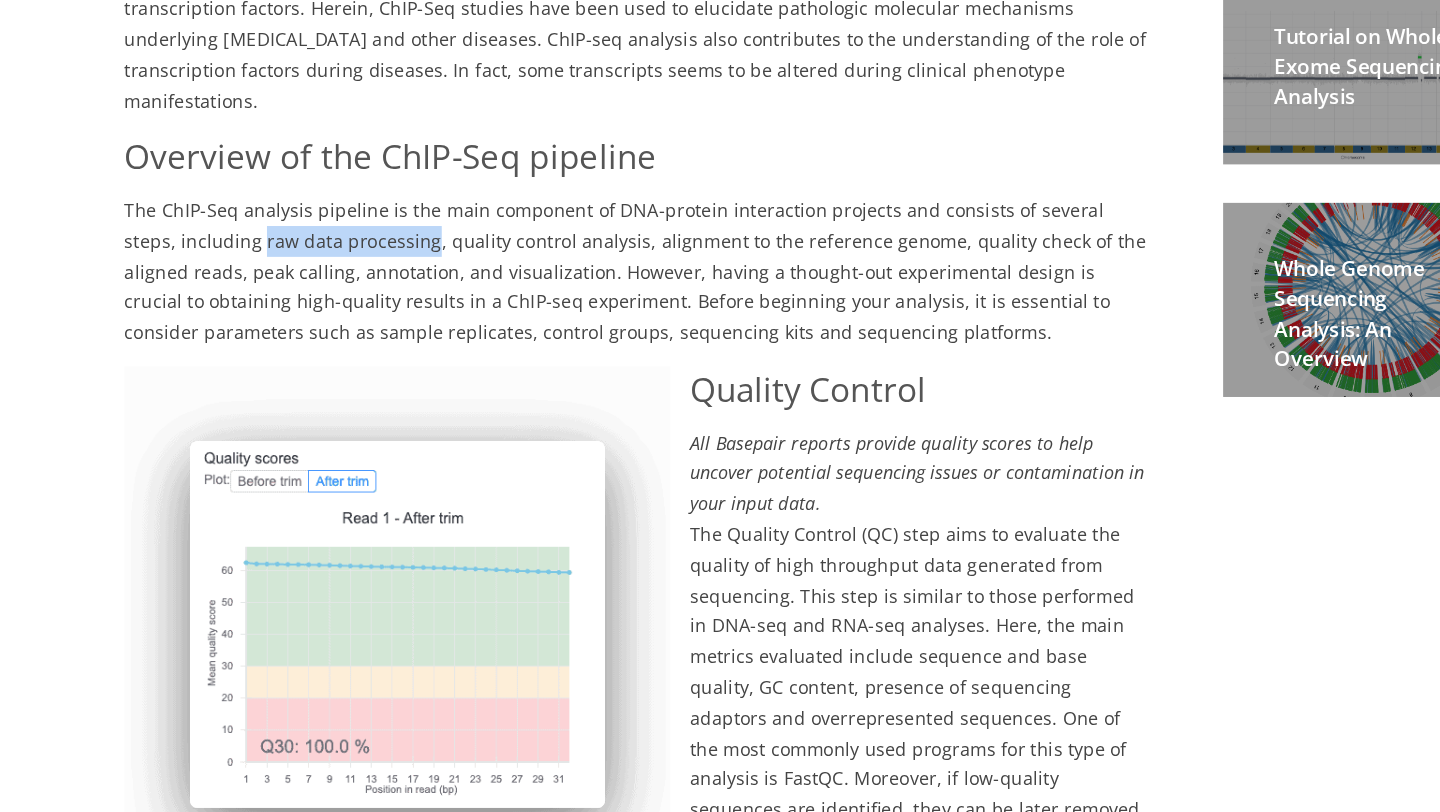 drag, startPoint x: 244, startPoint y: 320, endPoint x: 372, endPoint y: 319, distance: 128.0039 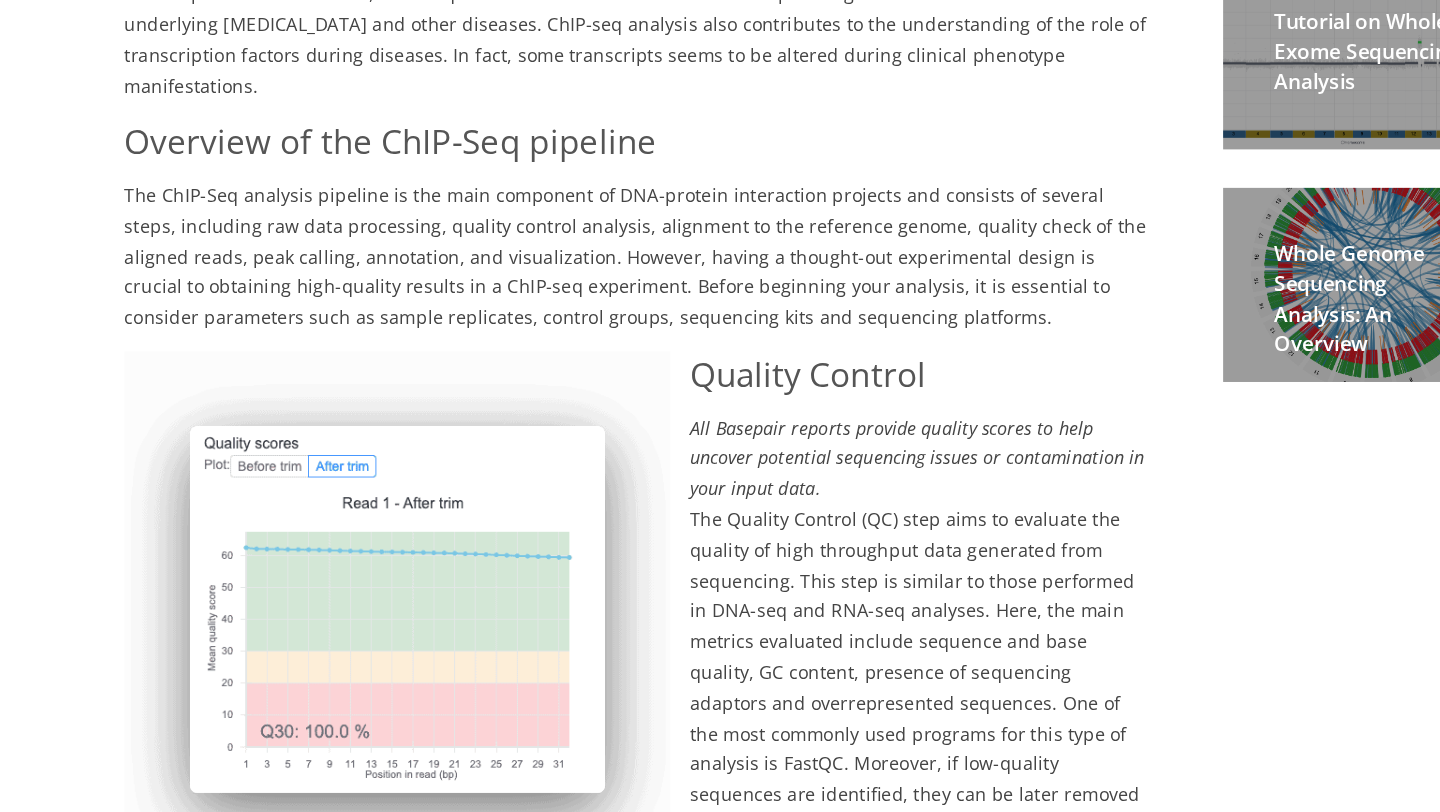 click on "The ChIP-Seq analysis pipeline is the main component of DNA-protein interaction projects and consists of several steps, including raw data processing, quality control analysis, alignment to the reference genome, quality check of the aligned reads, peak calling, annotation, and visualization. However, having a thought-out experimental design is crucial to obtaining high-quality results in a ChIP-seq experiment. Before beginning your analysis, it is essential to consider parameters such as sample replicates, control groups, sequencing kits and sequencing platforms." at bounding box center (577, 379) 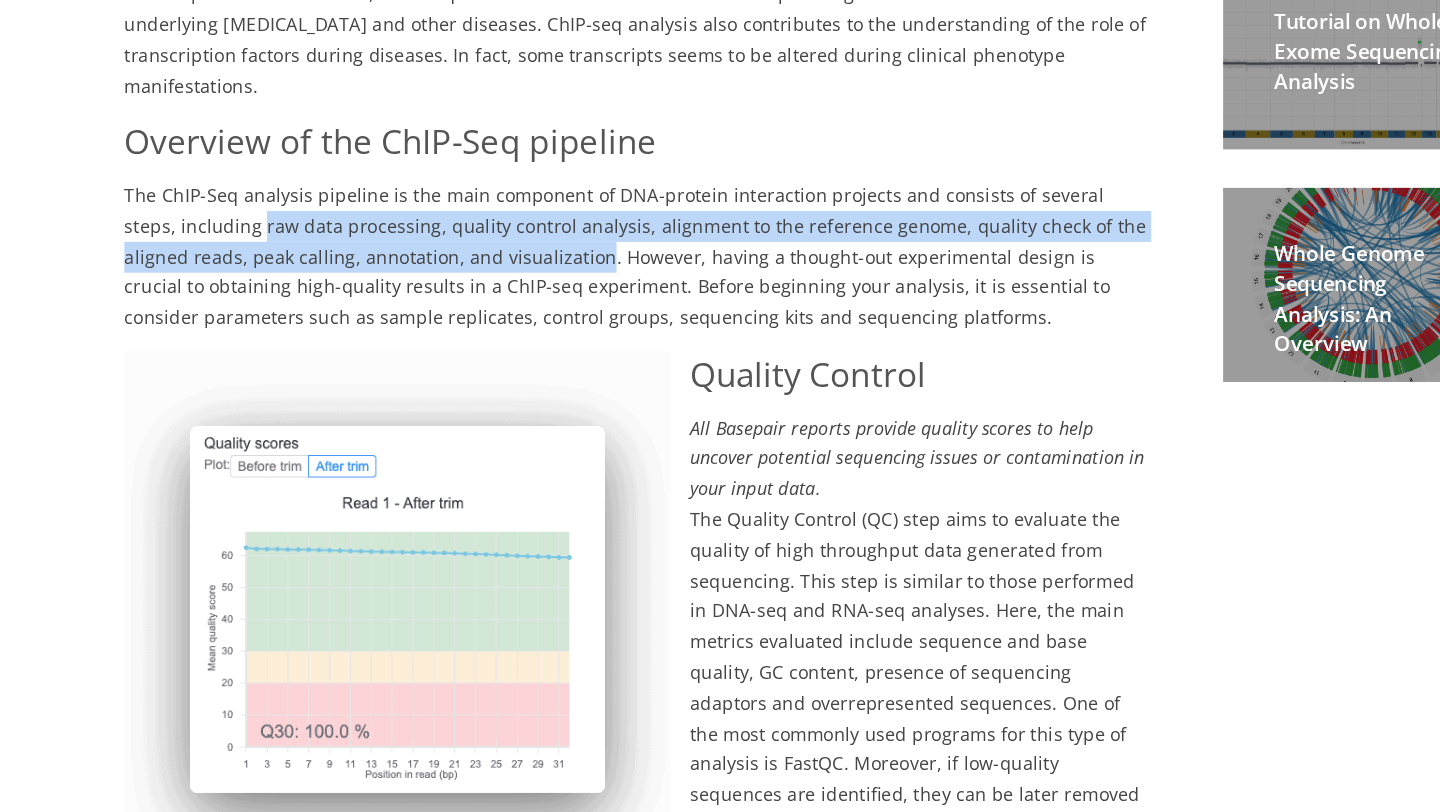 drag, startPoint x: 244, startPoint y: 309, endPoint x: 492, endPoint y: 325, distance: 248.5156 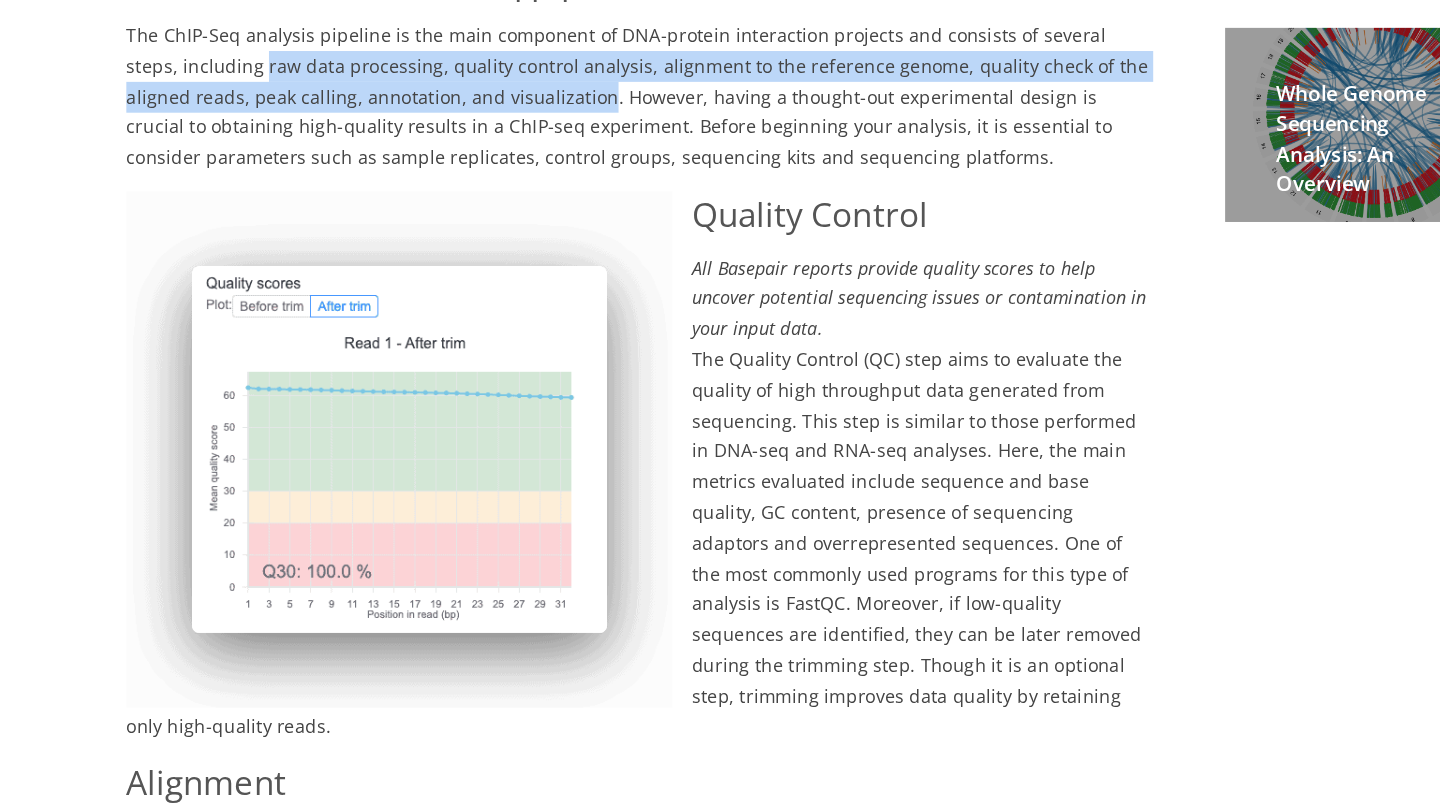 scroll, scrollTop: 1091, scrollLeft: 0, axis: vertical 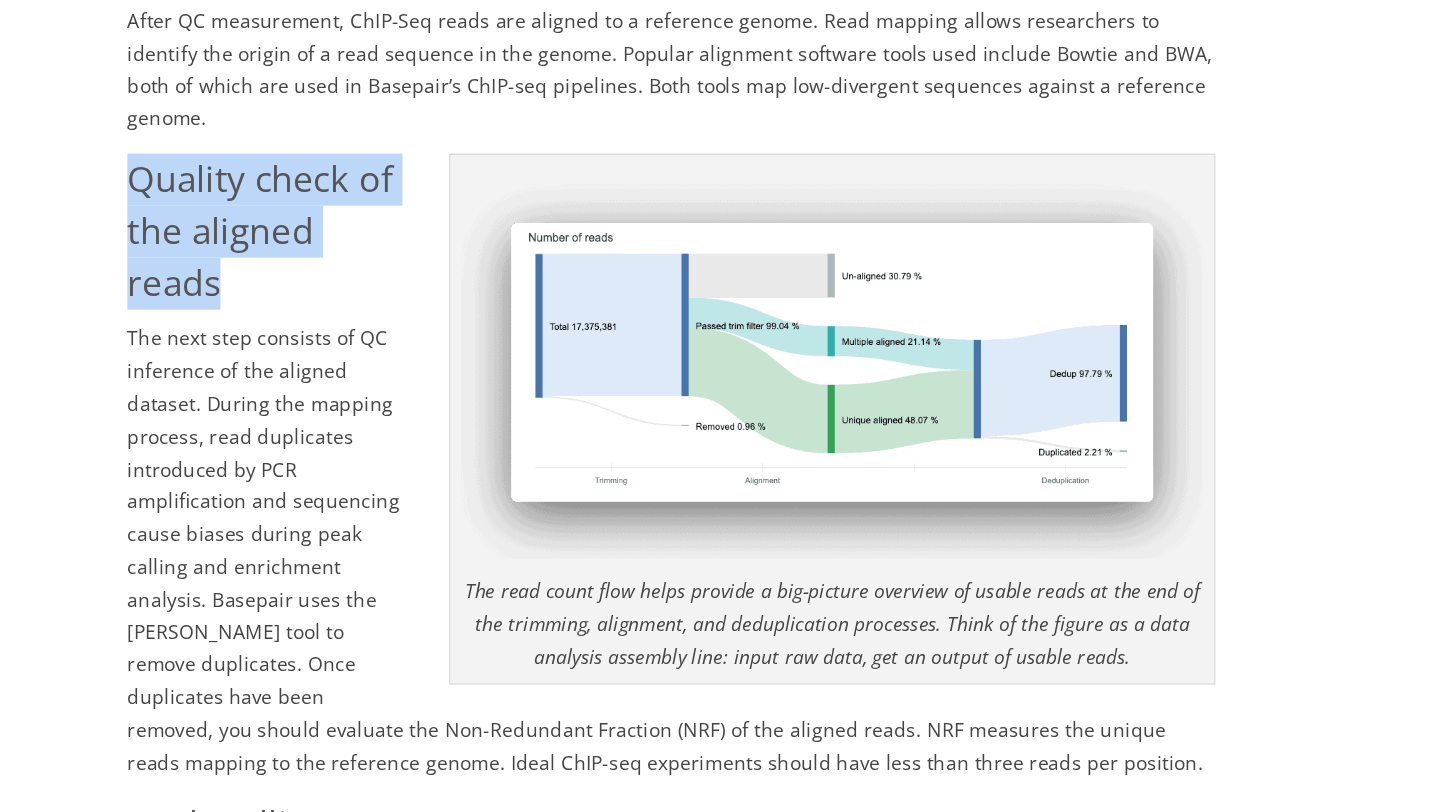 drag, startPoint x: 183, startPoint y: 276, endPoint x: 266, endPoint y: 346, distance: 108.57716 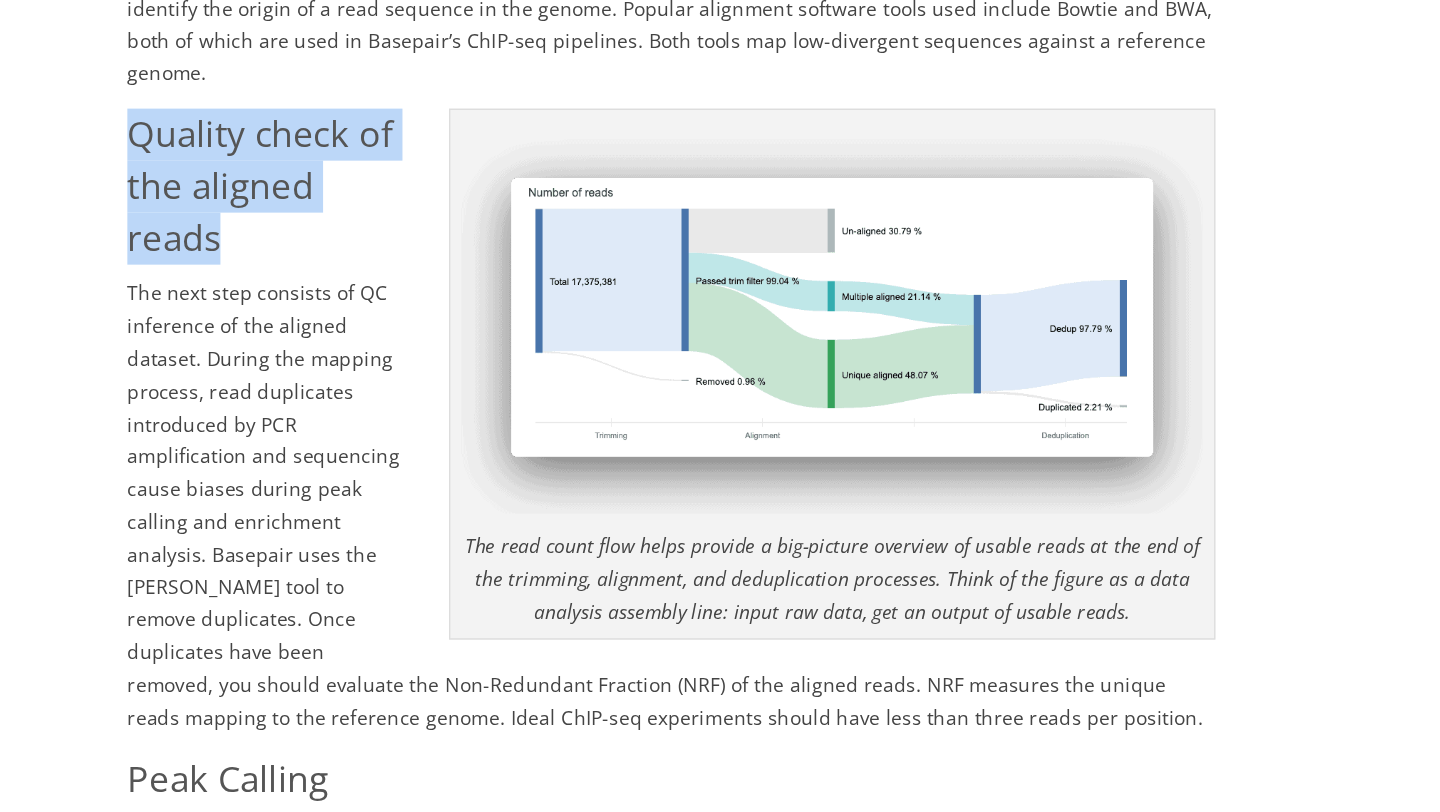 scroll, scrollTop: 1714, scrollLeft: 0, axis: vertical 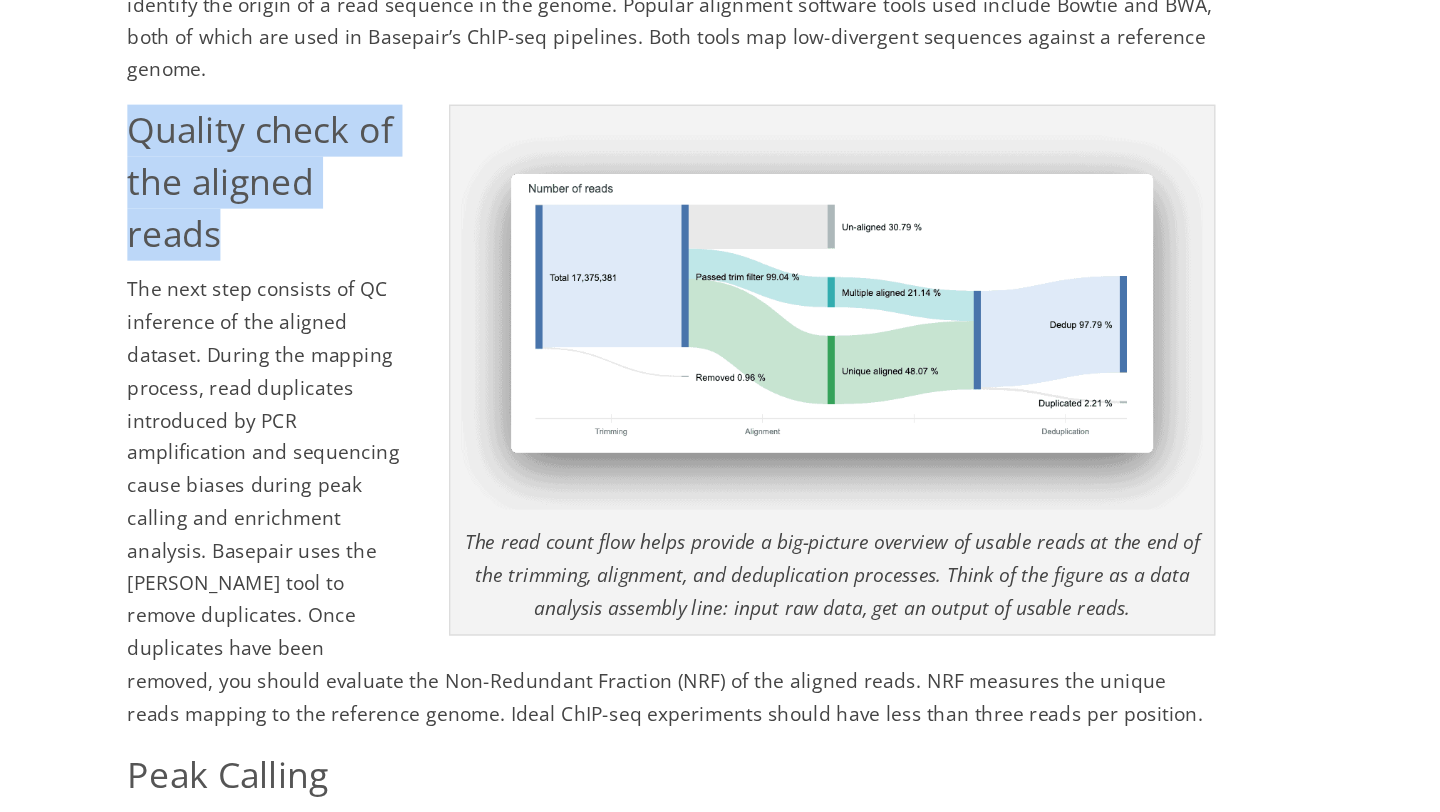 copy on "Quality check of the aligned reads" 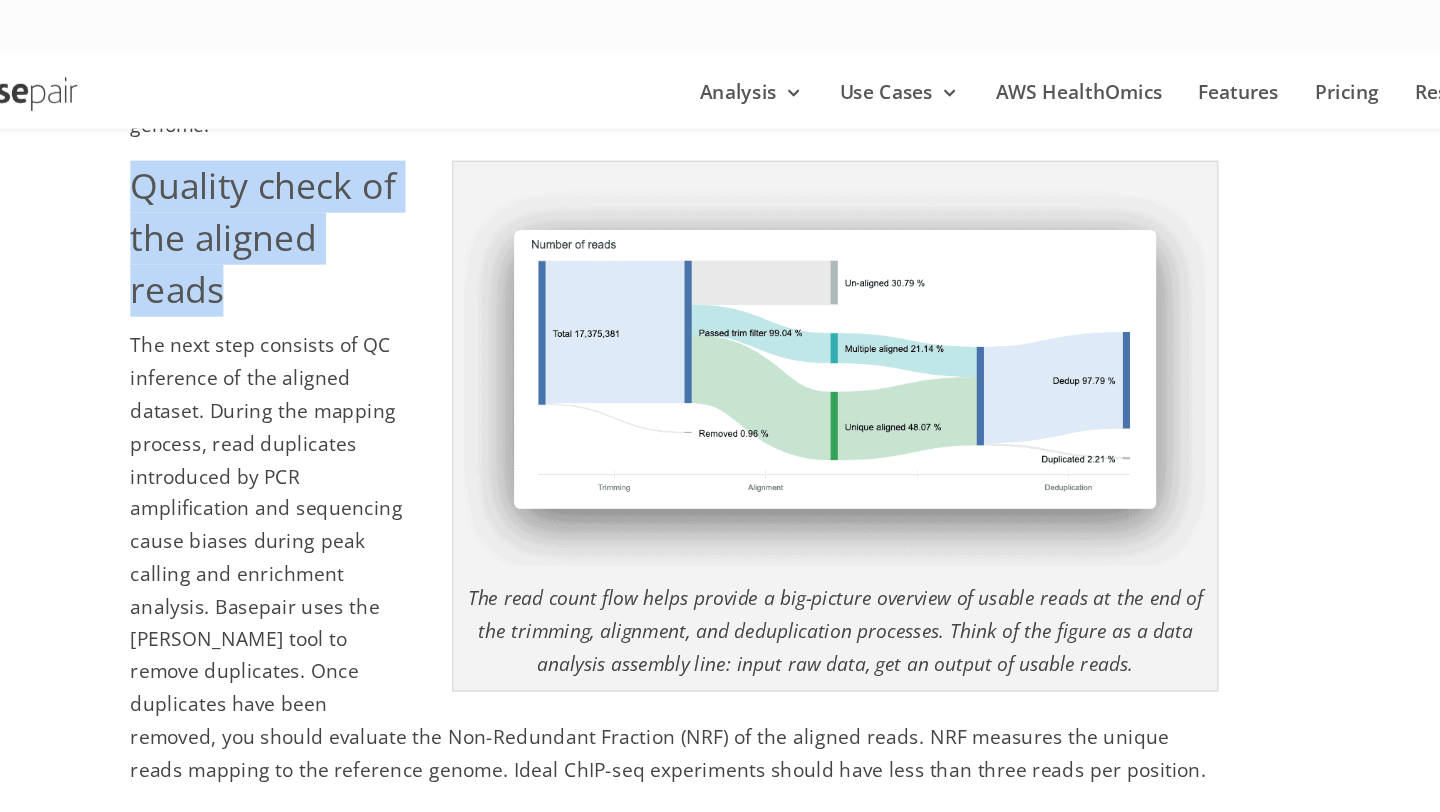 scroll, scrollTop: 1885, scrollLeft: 0, axis: vertical 